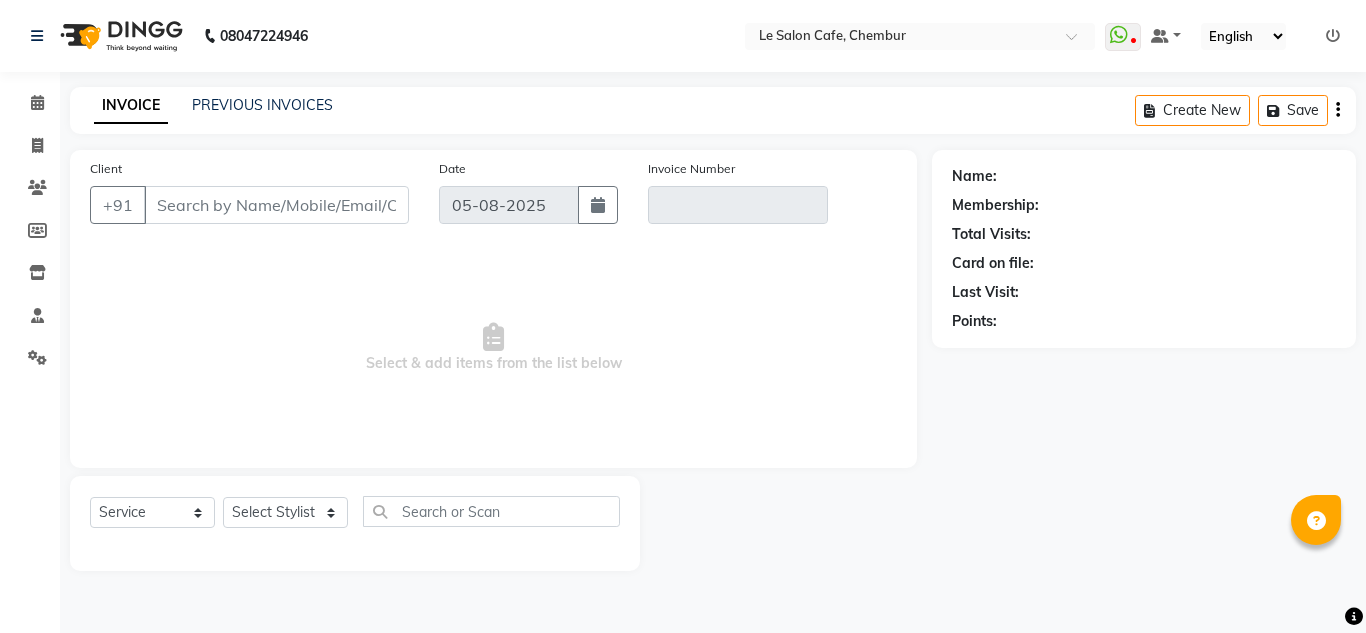 select on "service" 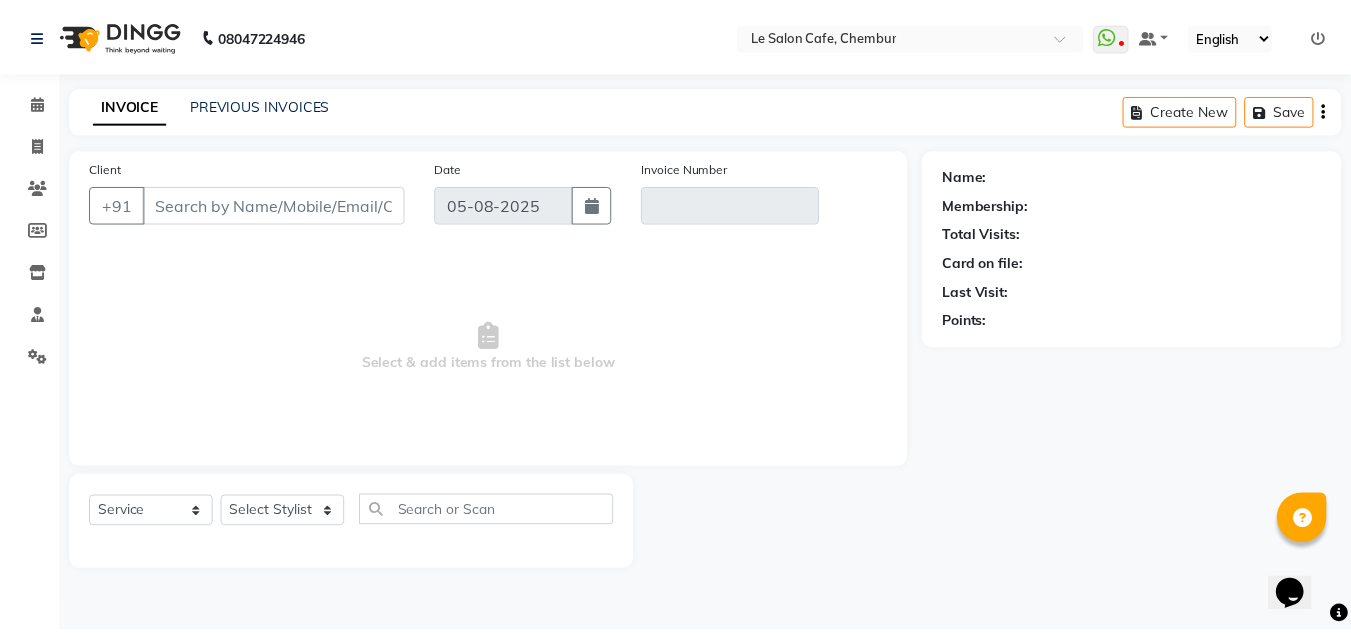 scroll, scrollTop: 0, scrollLeft: 0, axis: both 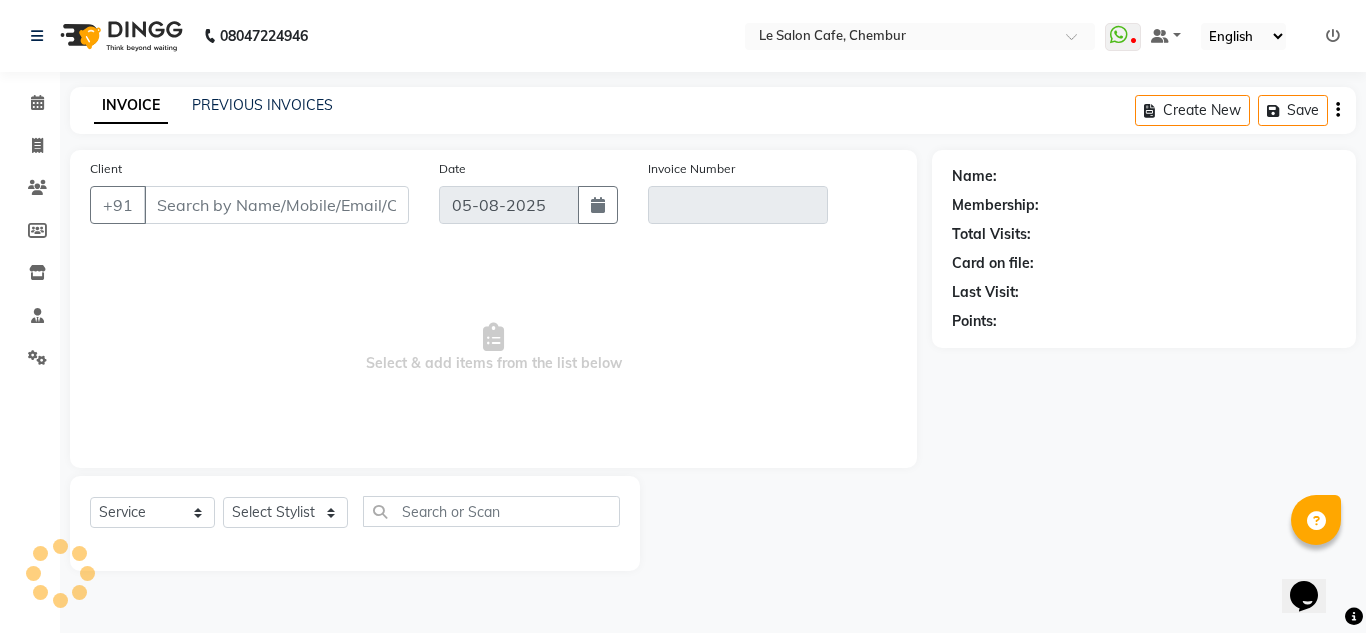 type on "[PHONE]" 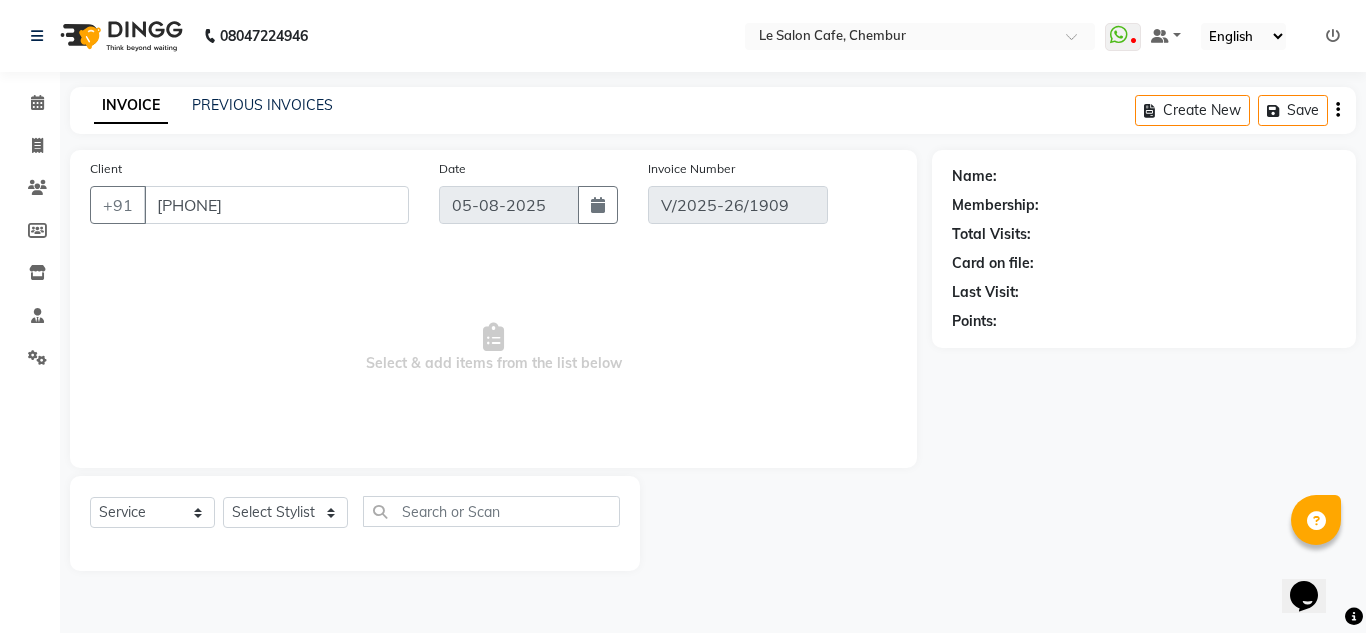 select on "1: Object" 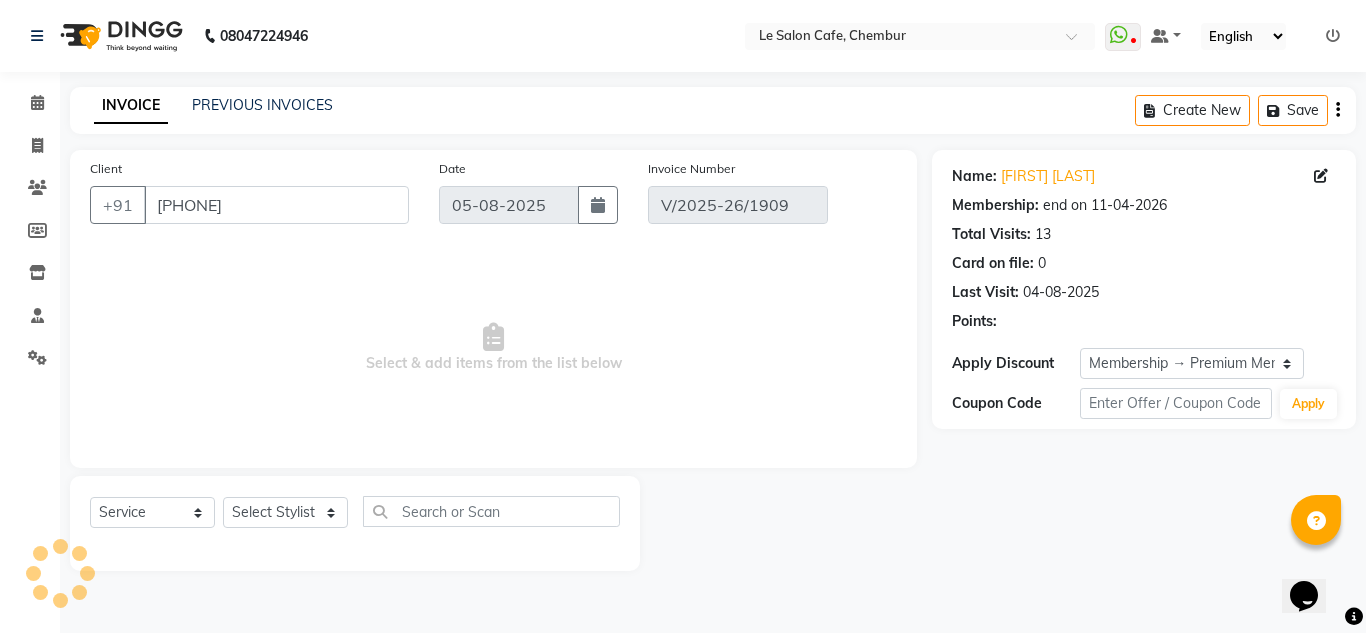 type on "04-08-2025" 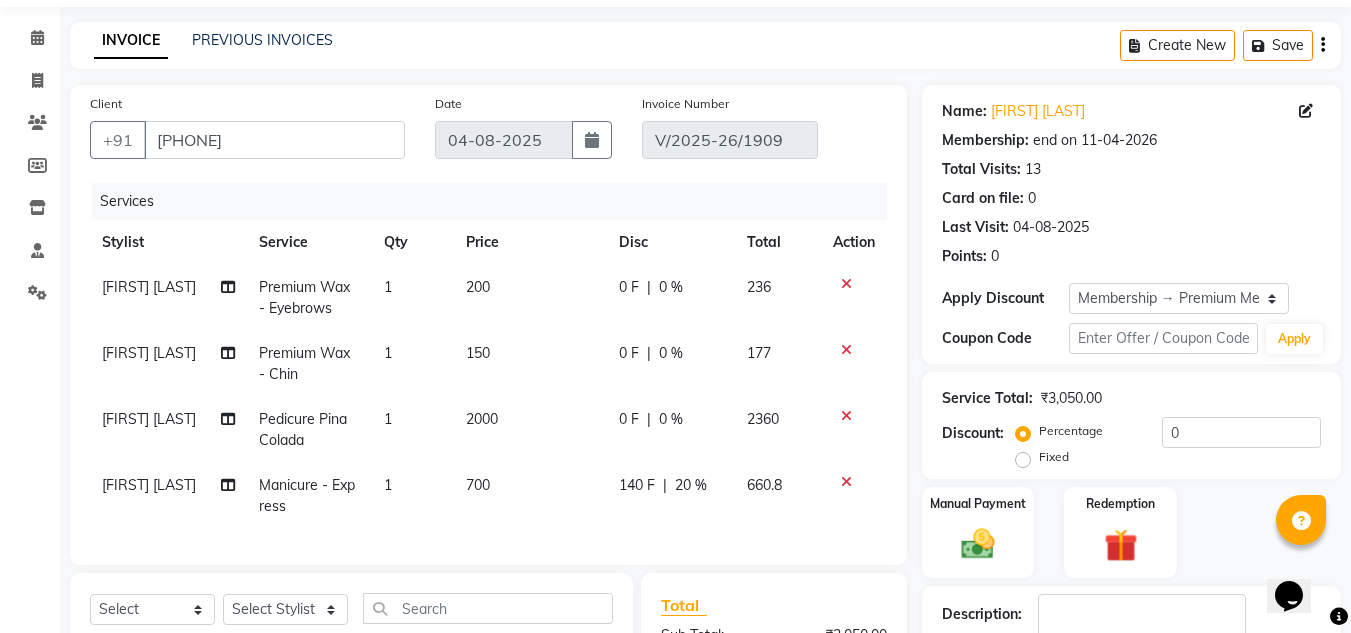 scroll, scrollTop: 100, scrollLeft: 0, axis: vertical 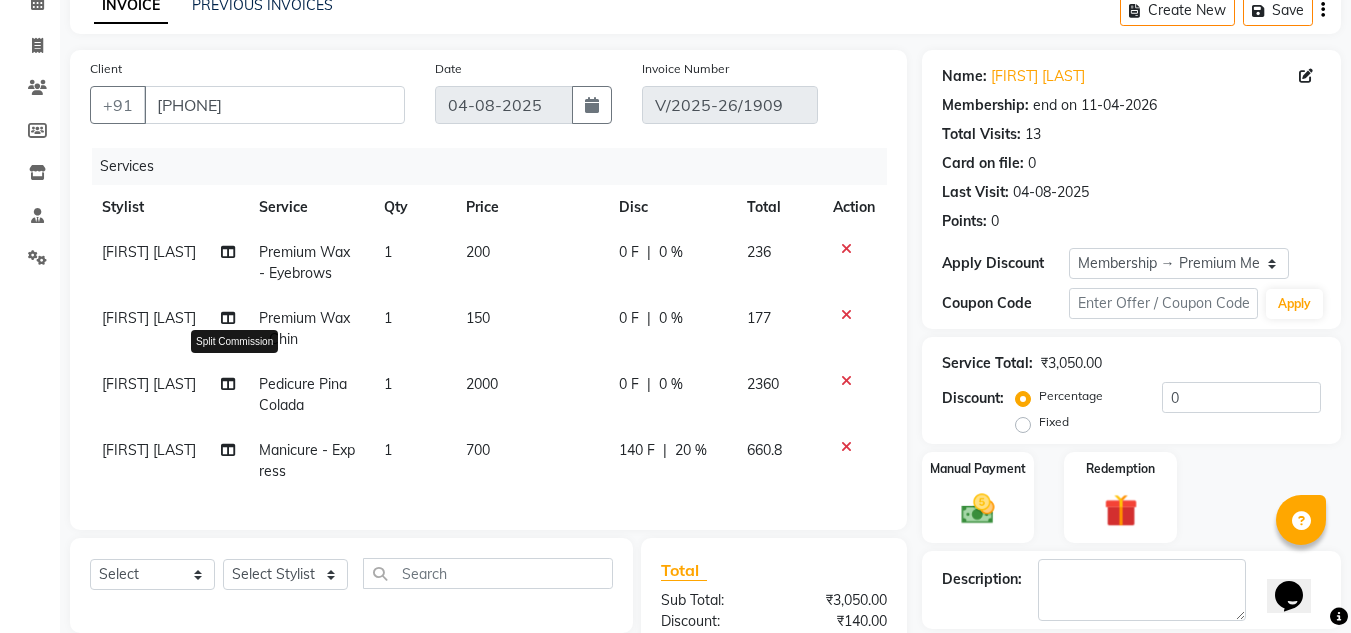 click 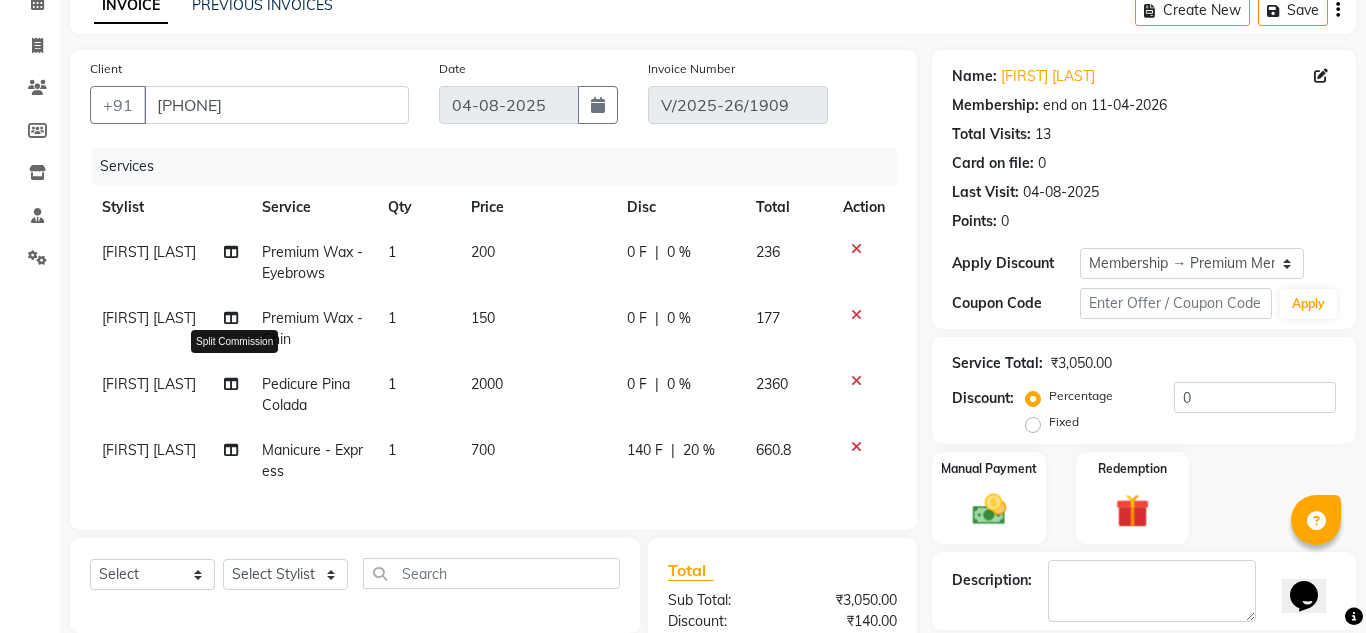 select on "13306" 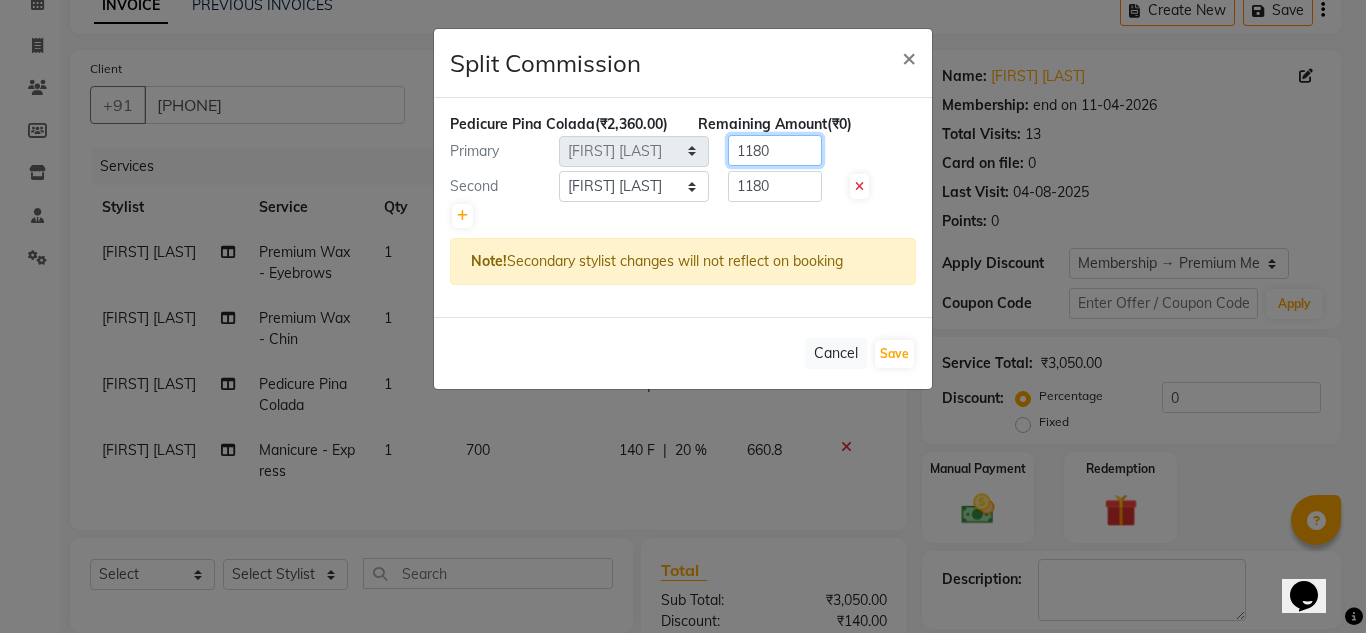 click on "Primary Select  [FIRST] [LAST]   [FIRST] [LAST]    [FIRST] [LAST]    Front Desk    [FIRST] [LAST]    [FIRST] [LAST]   [FIRST] [LAST]    [FIRST] [LAST]    [FIRST] [LAST]    [FIRST] [LAST]   [FIRST] [LAST]    [FIRST] [LAST]  1180" 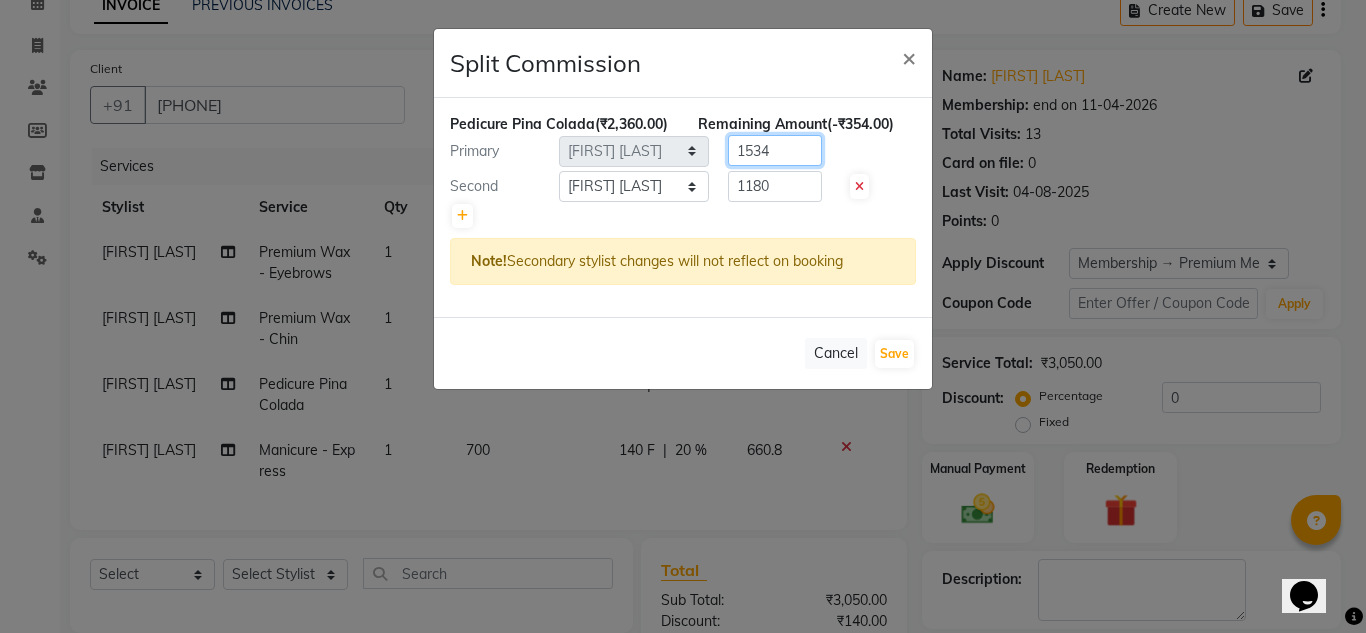 type on "1534" 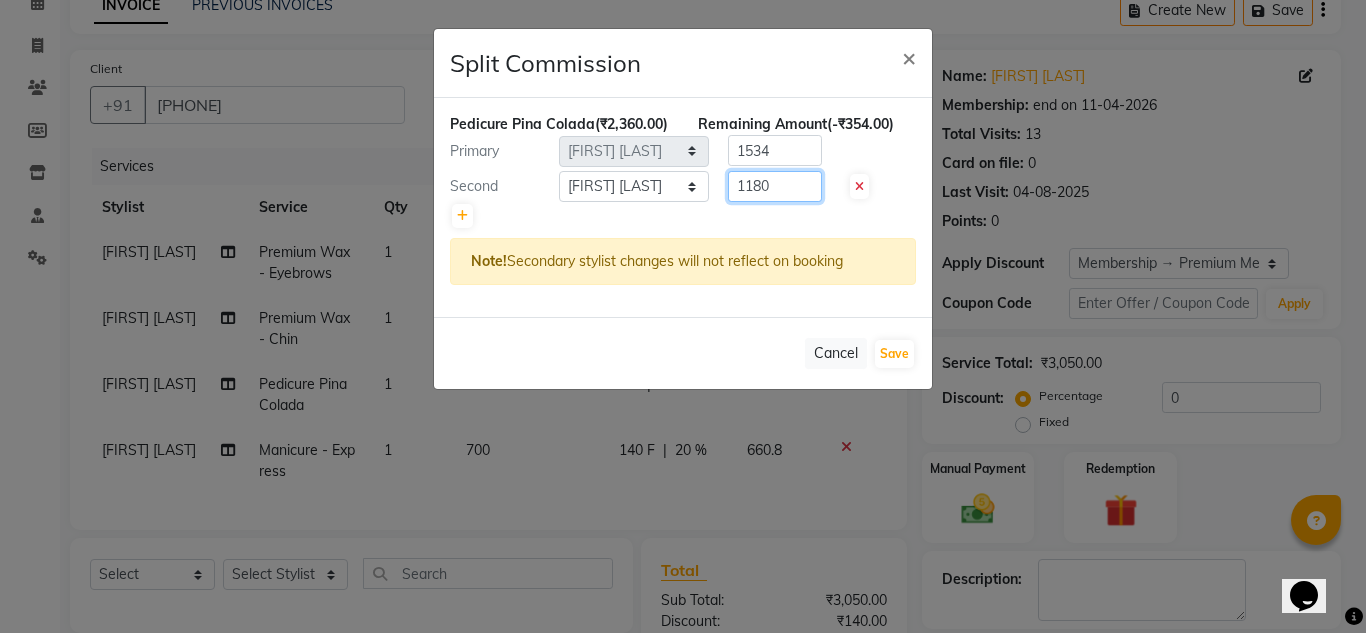 drag, startPoint x: 775, startPoint y: 214, endPoint x: 655, endPoint y: 243, distance: 123.454445 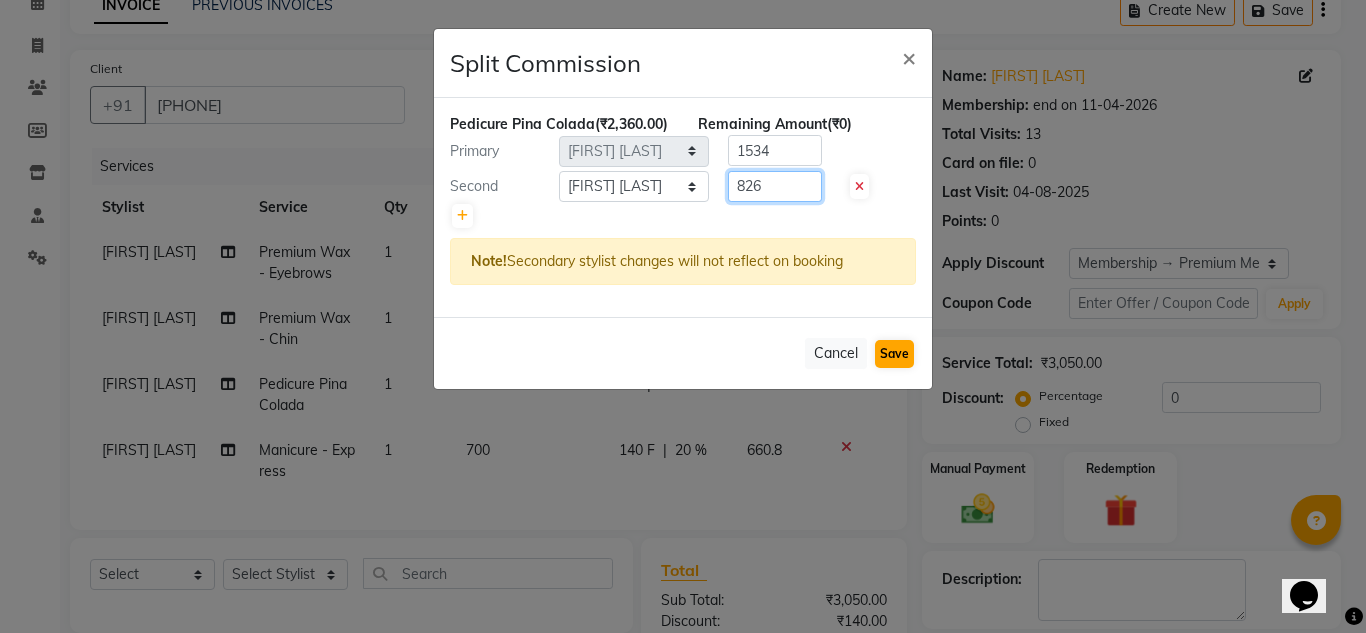 type on "826" 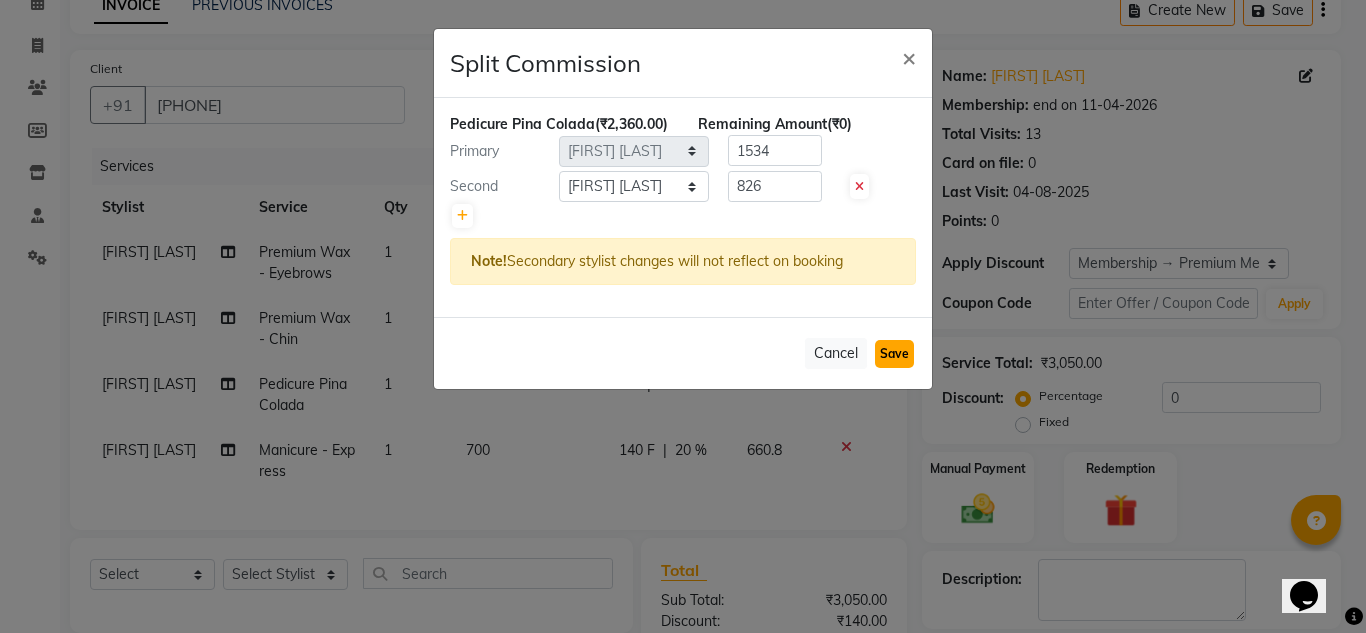 click on "Save" 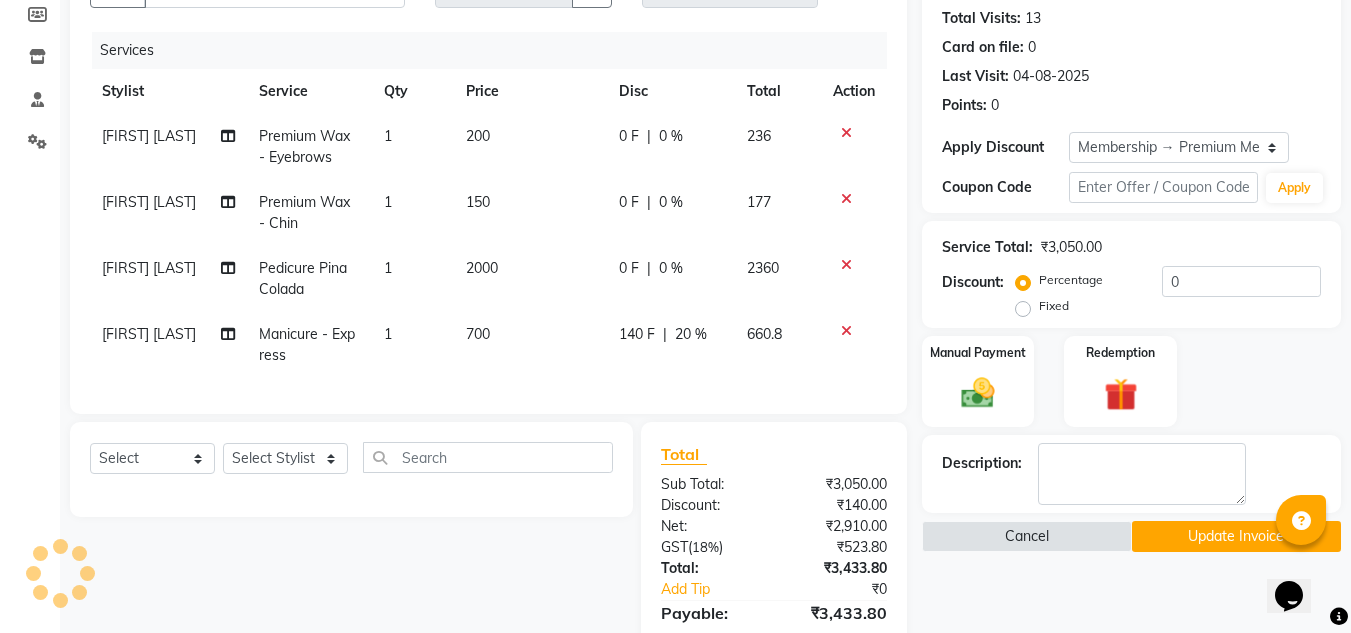 scroll, scrollTop: 365, scrollLeft: 0, axis: vertical 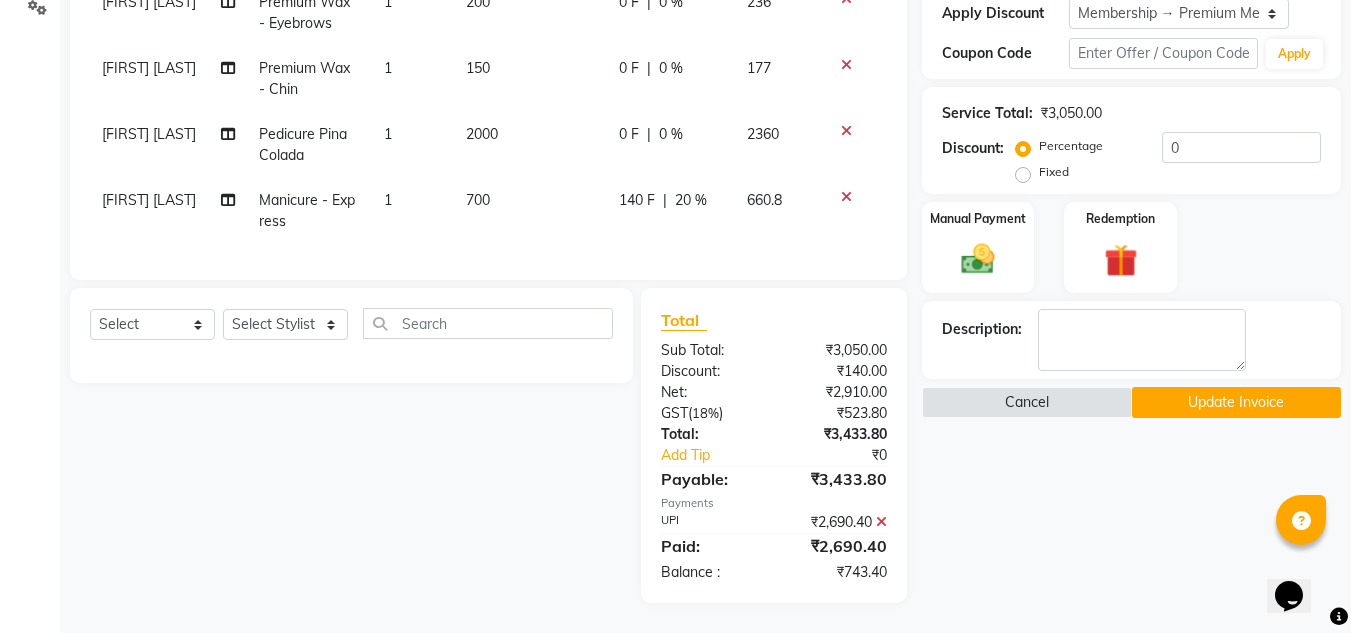 click on "20 %" 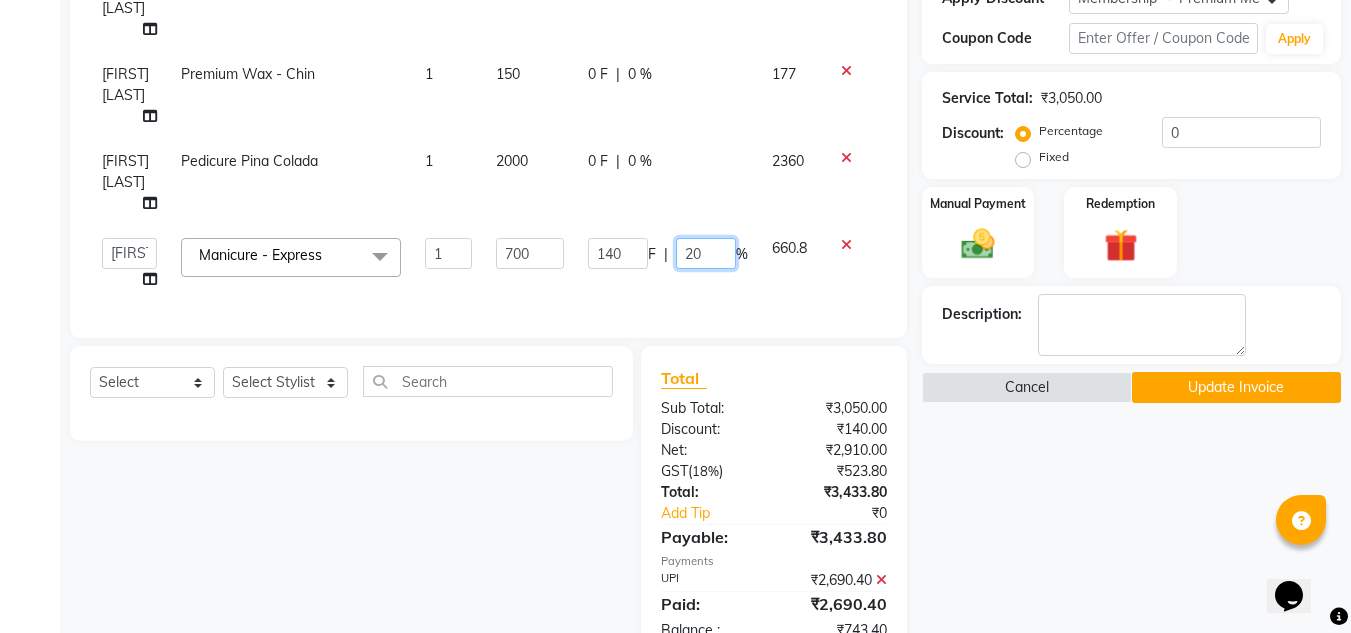drag, startPoint x: 691, startPoint y: 190, endPoint x: 645, endPoint y: 200, distance: 47.07441 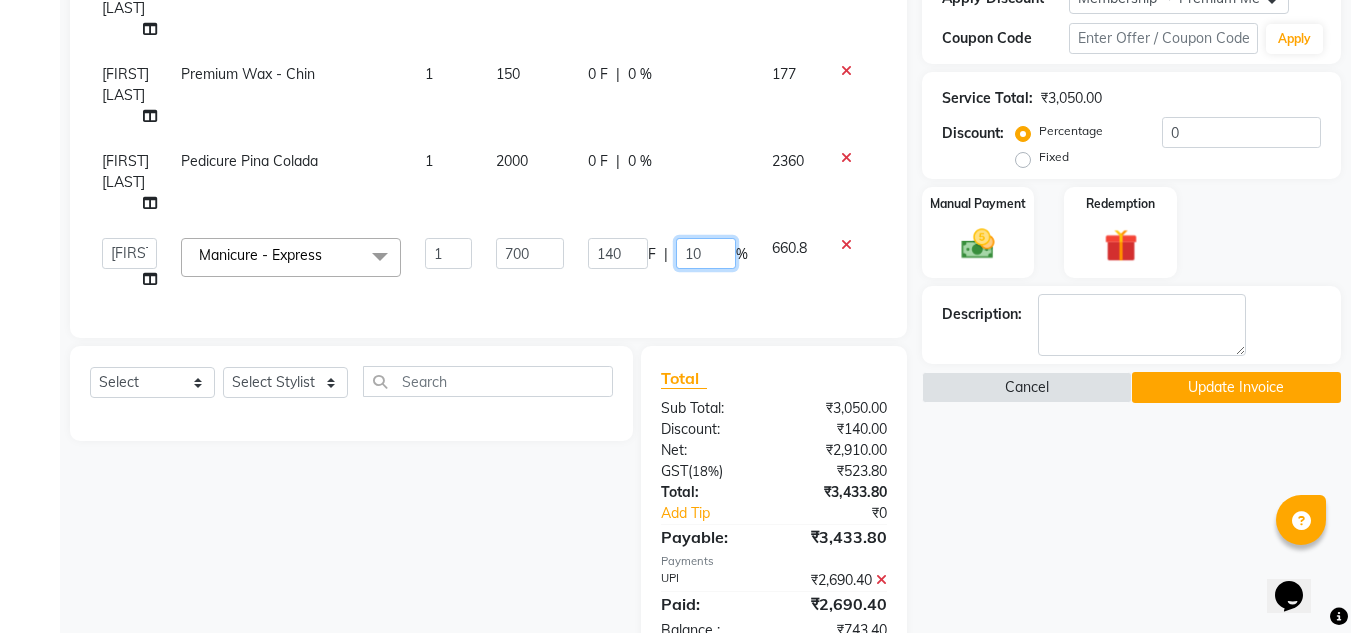 type on "100" 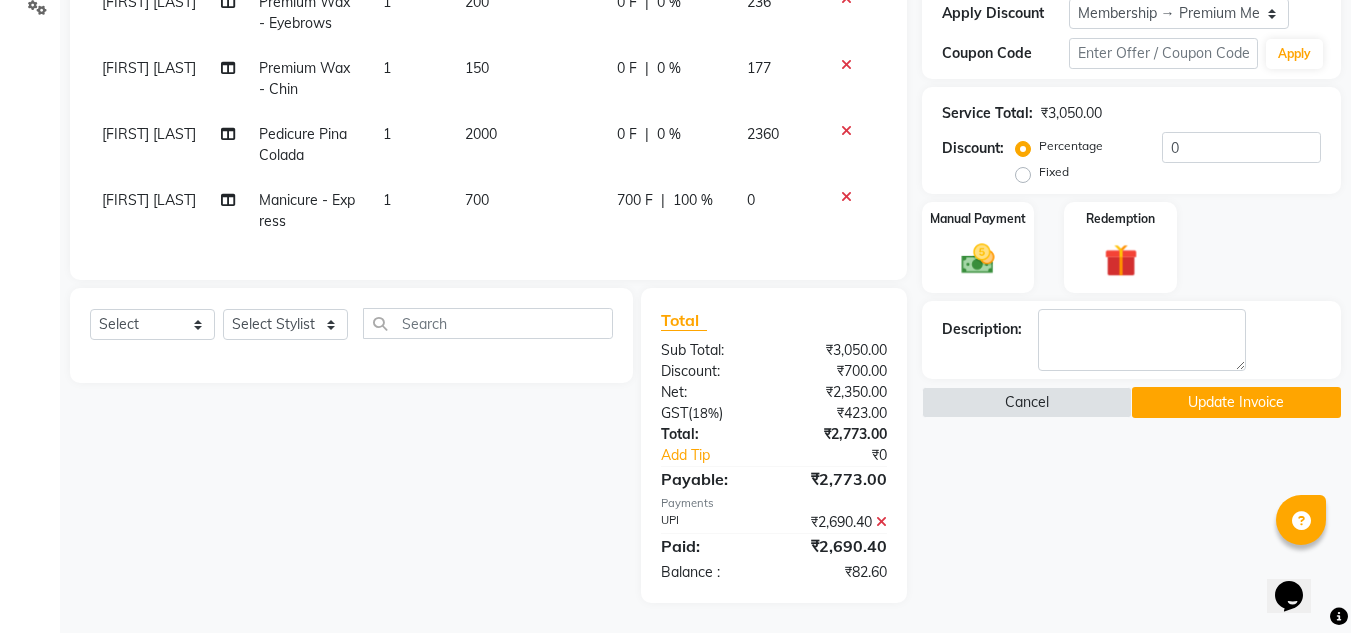 click on "Name: [FIRST] [LAST] Membership: end on 11-04-2026 Total Visits: 13 Card on file: 0 Last Visit: 04-08-2025 Points: 0 Apply Discount Select Membership → Premium Membership Coupon Code Apply Service Total: ₹3,050.00 Discount: Percentage Fixed 0 Manual Payment Redemption Description: Cancel Update Invoice" 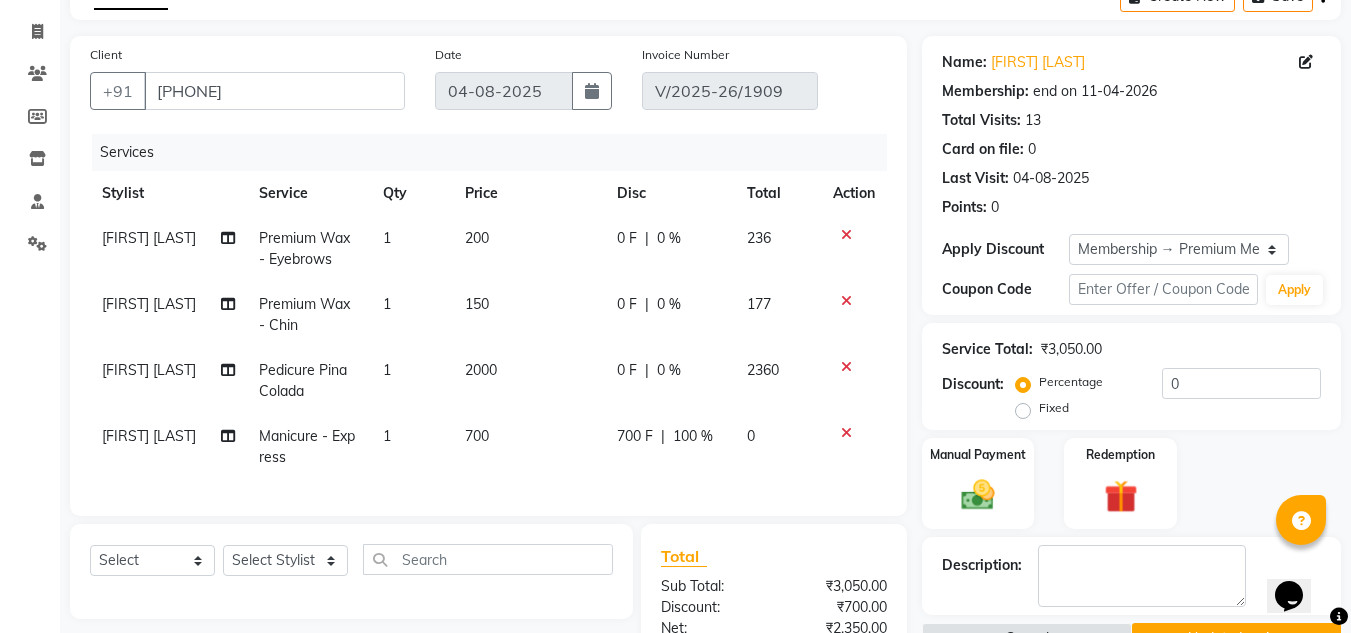 scroll, scrollTop: 65, scrollLeft: 0, axis: vertical 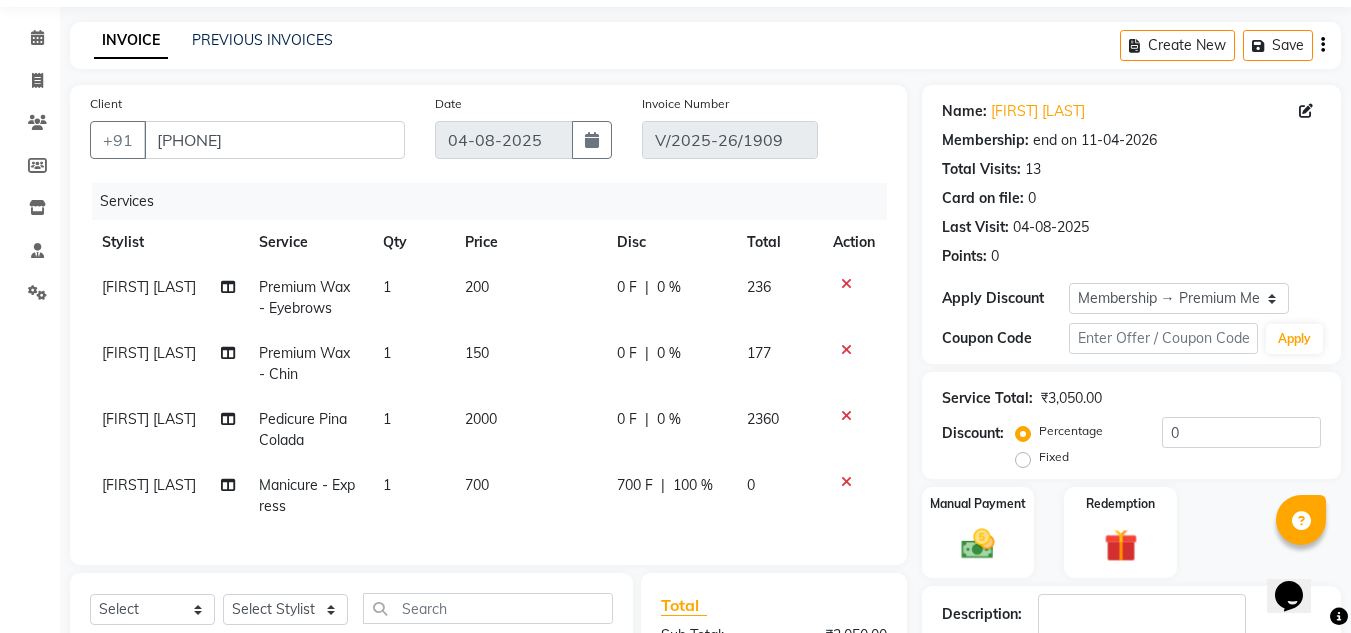 click on "0 F | 0 %" 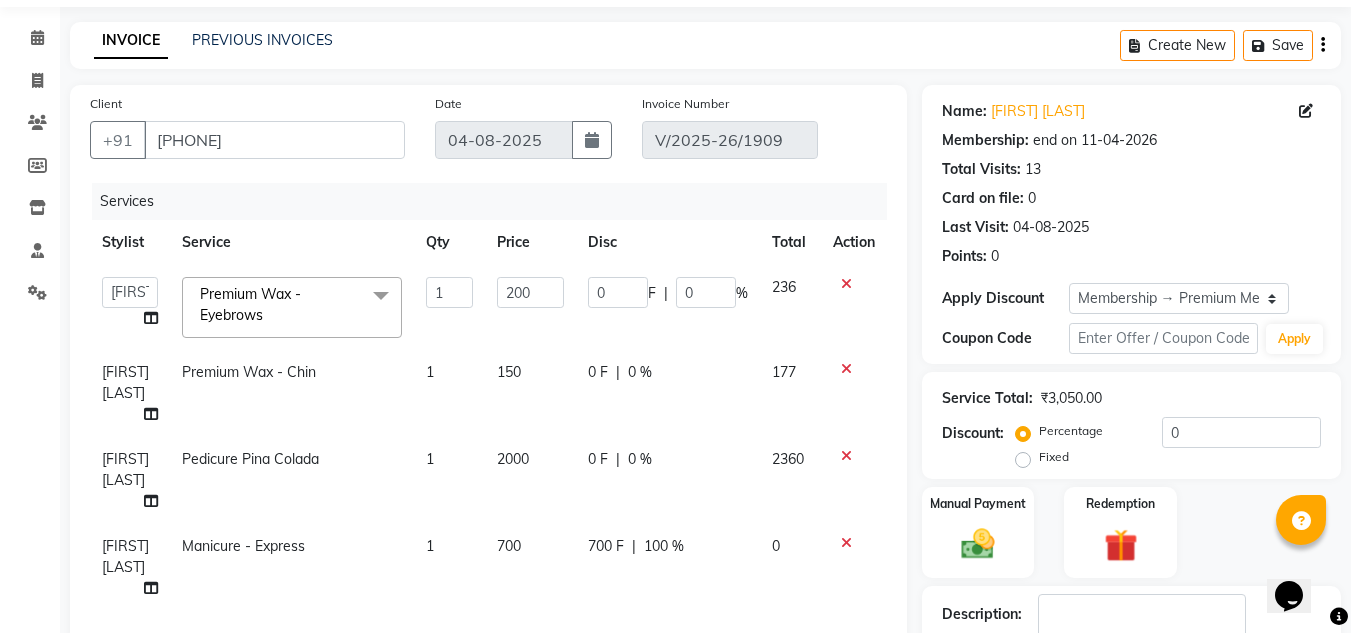 click on "0 F | 0 %" 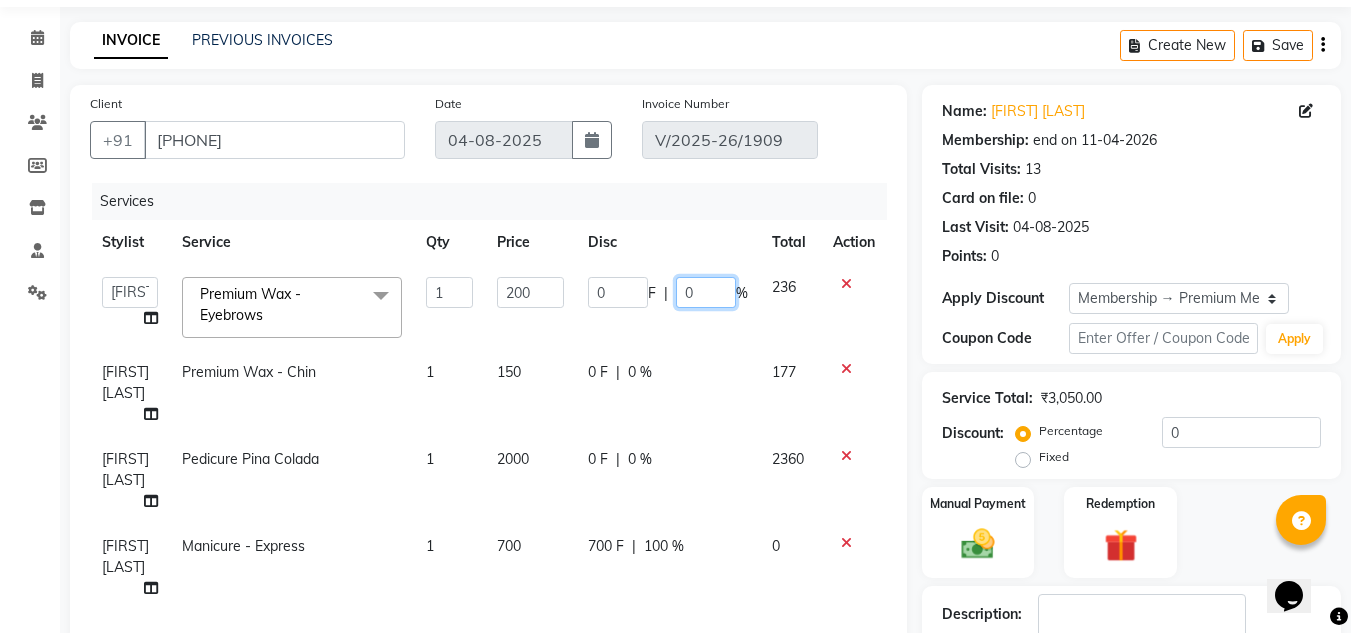 click on "0" 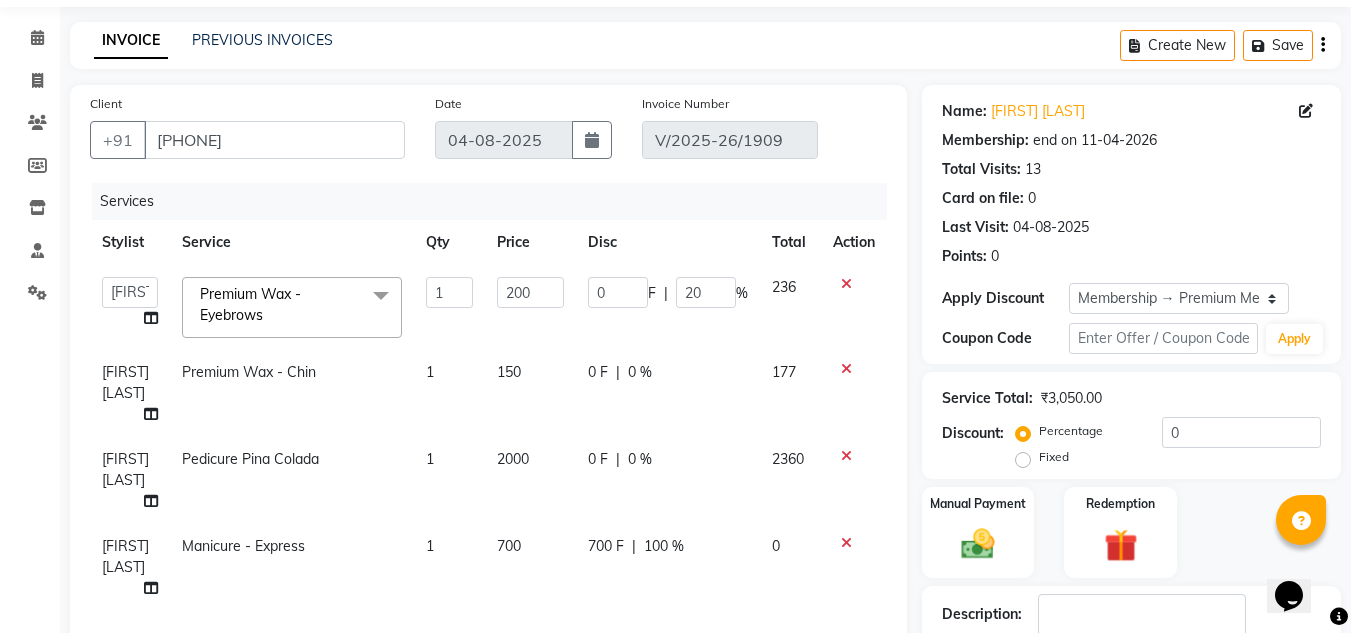 click on "0 F | 0 %" 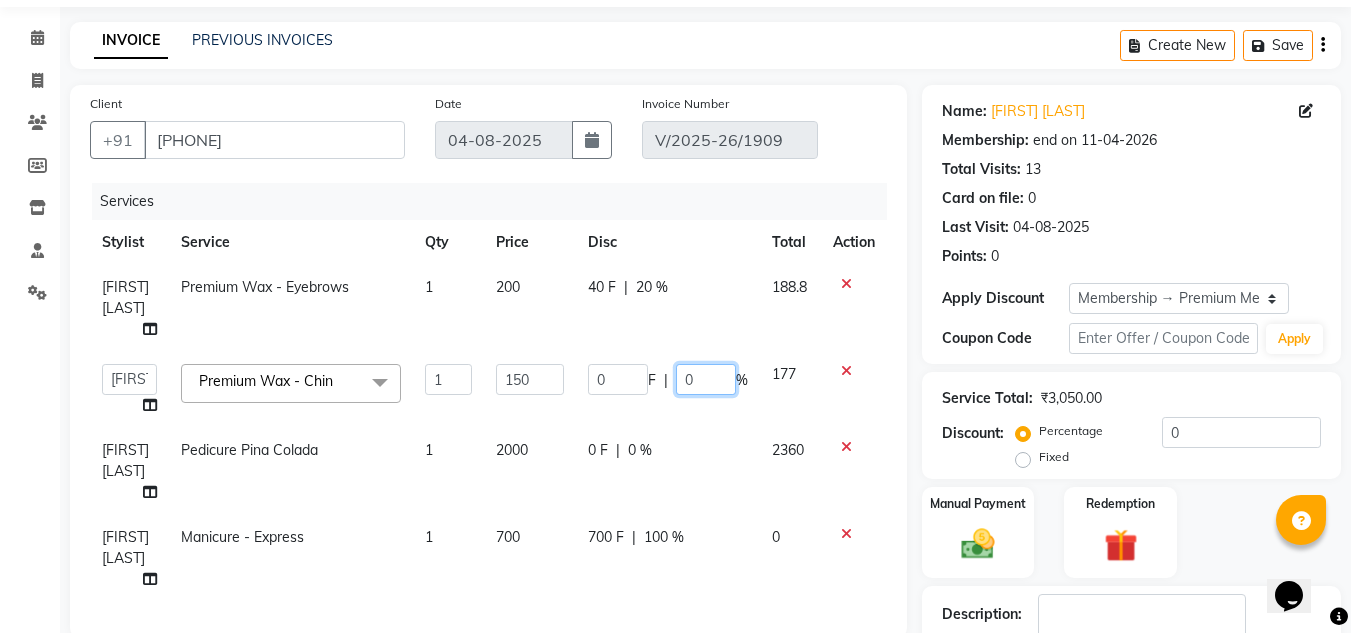 click on "0" 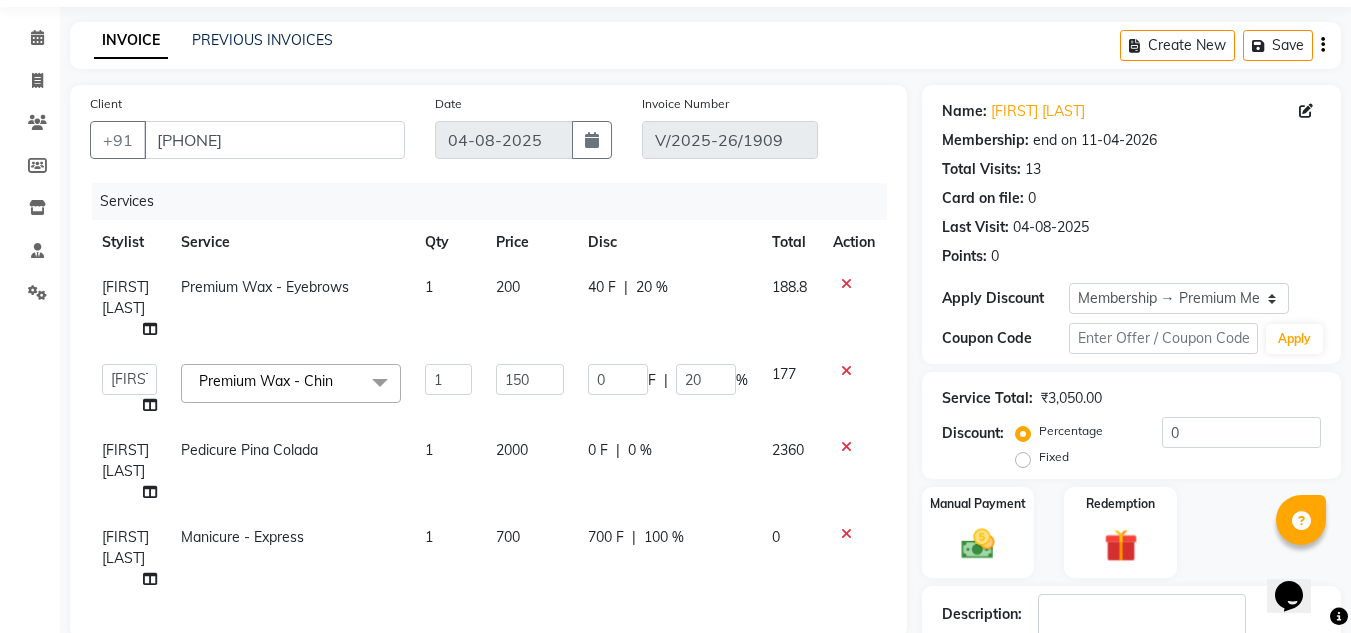 click on "0 F | 0 %" 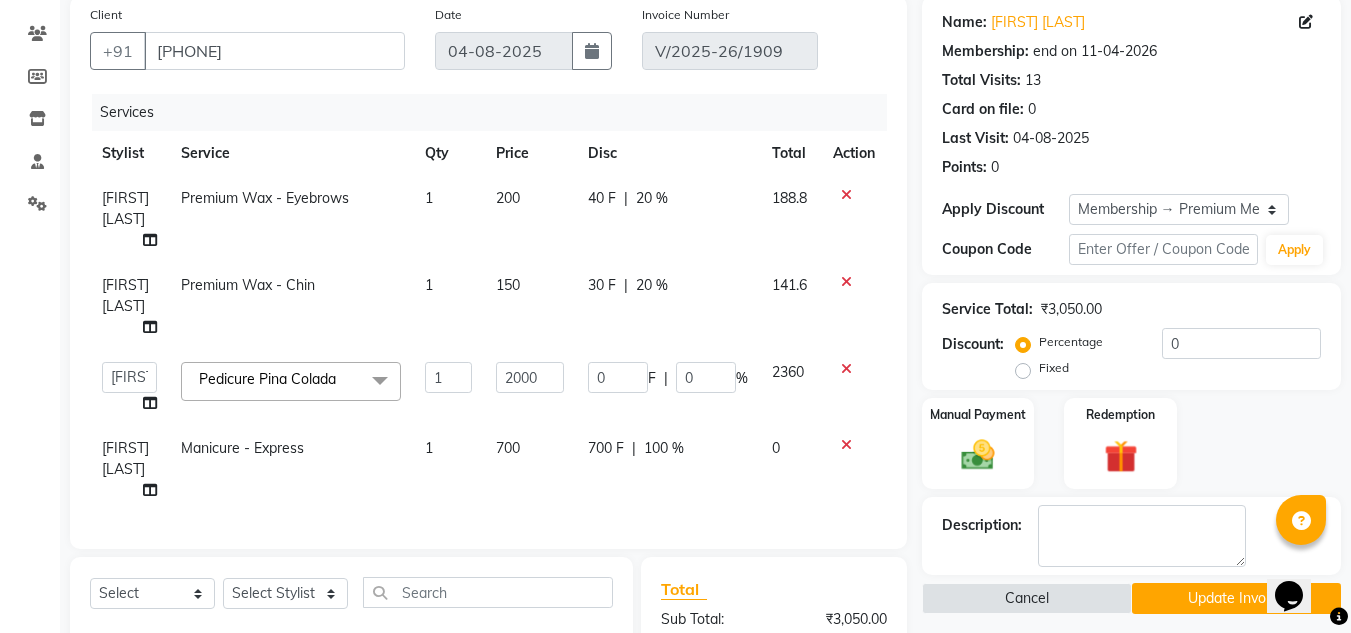 scroll, scrollTop: 165, scrollLeft: 0, axis: vertical 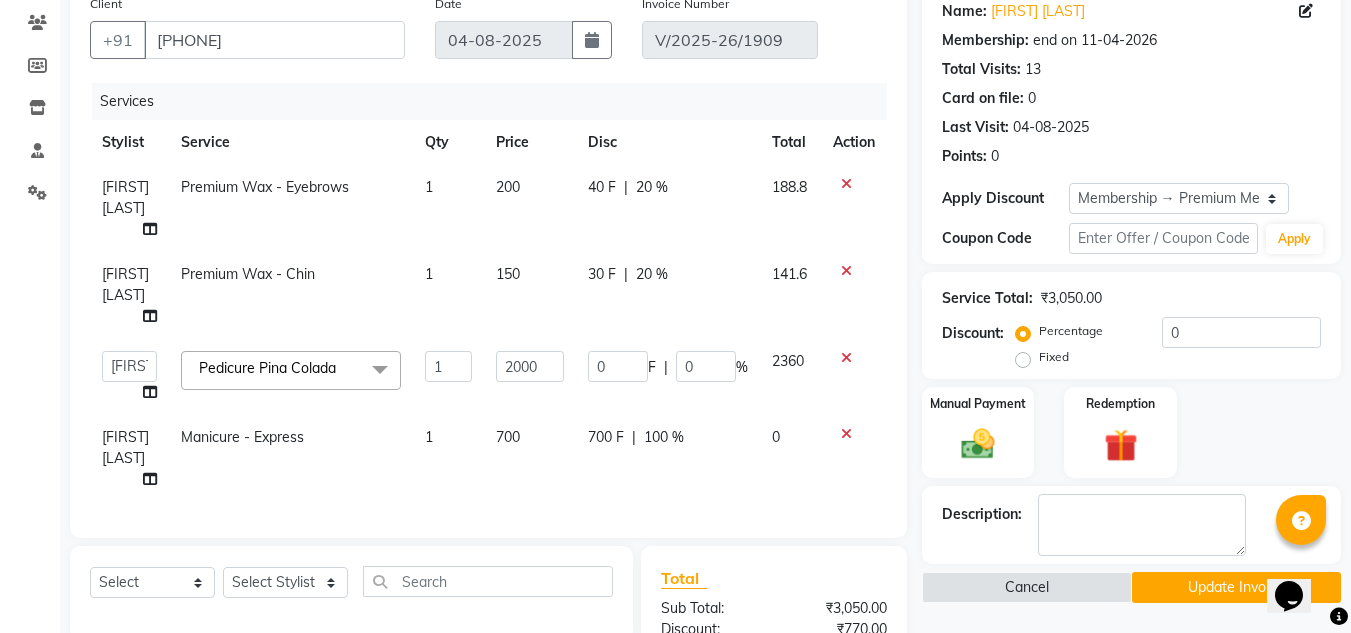 click on "Name: [FIRST] [LAST] Membership: end on 11-04-2026 Total Visits: 13 Card on file: 0 Last Visit: 04-08-2025 Points: 0 Apply Discount Select Membership → Premium Membership Coupon Code Apply Service Total: ₹3,050.00 Discount: Percentage Fixed 0 Manual Payment Redemption Description: Cancel Update Invoice" 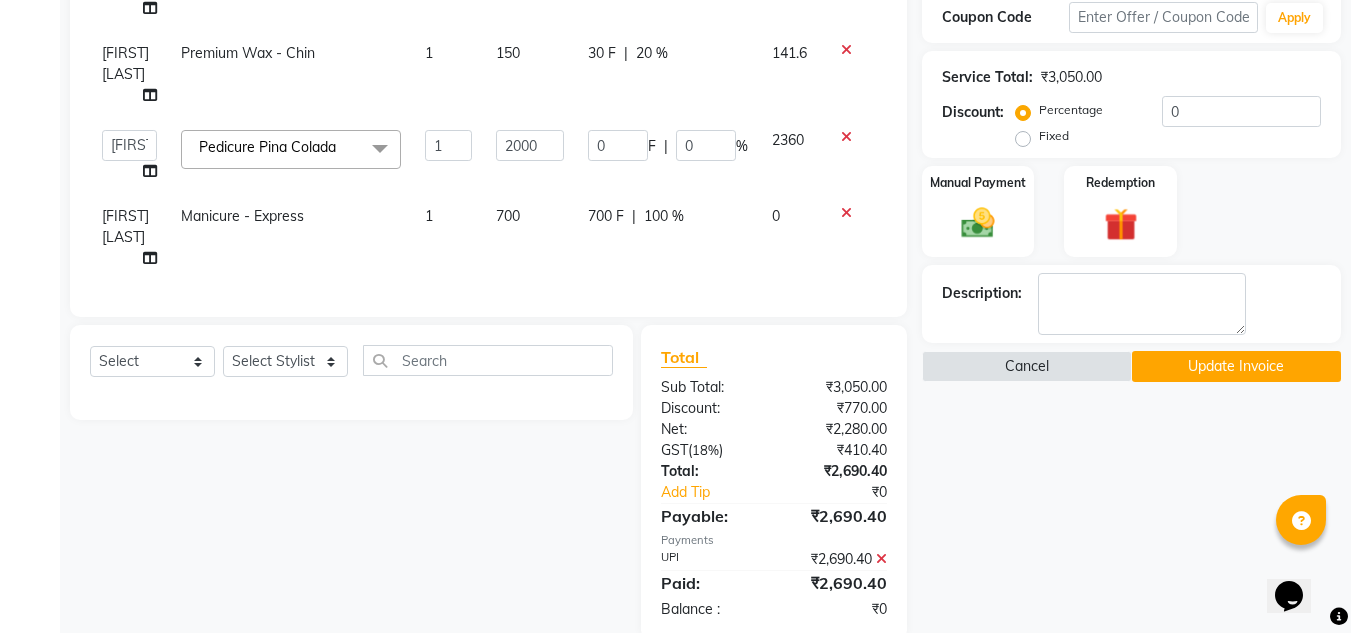 scroll, scrollTop: 396, scrollLeft: 0, axis: vertical 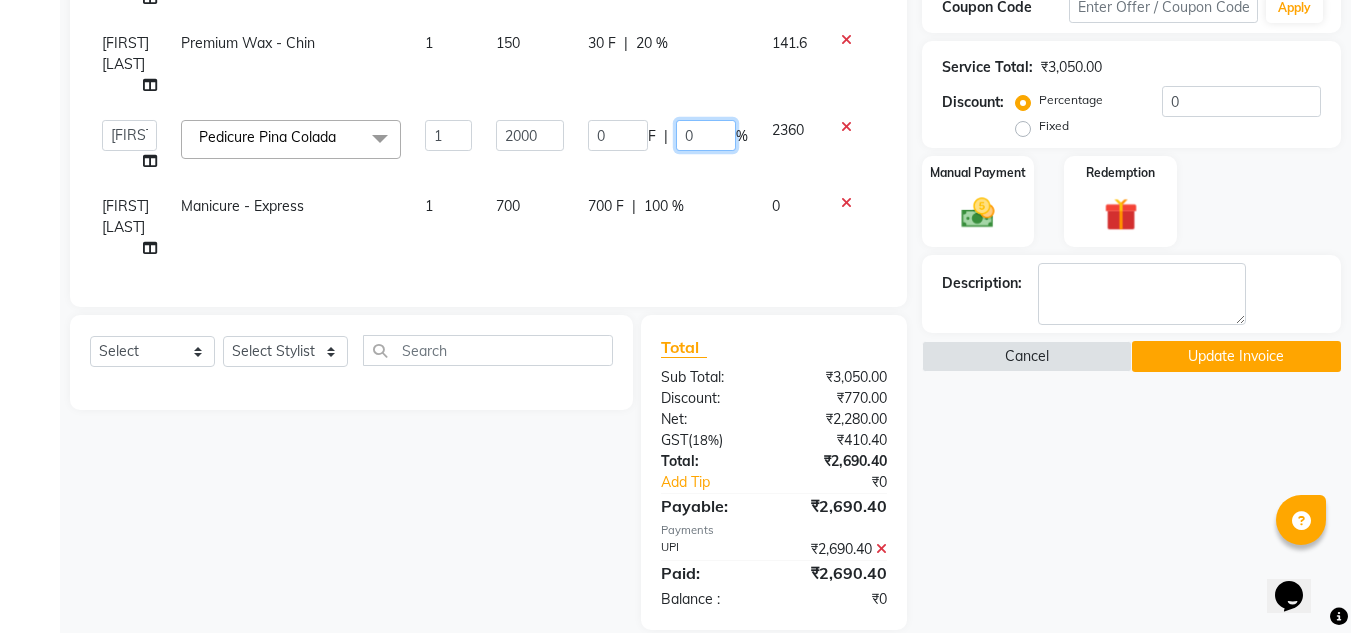 click on "0" 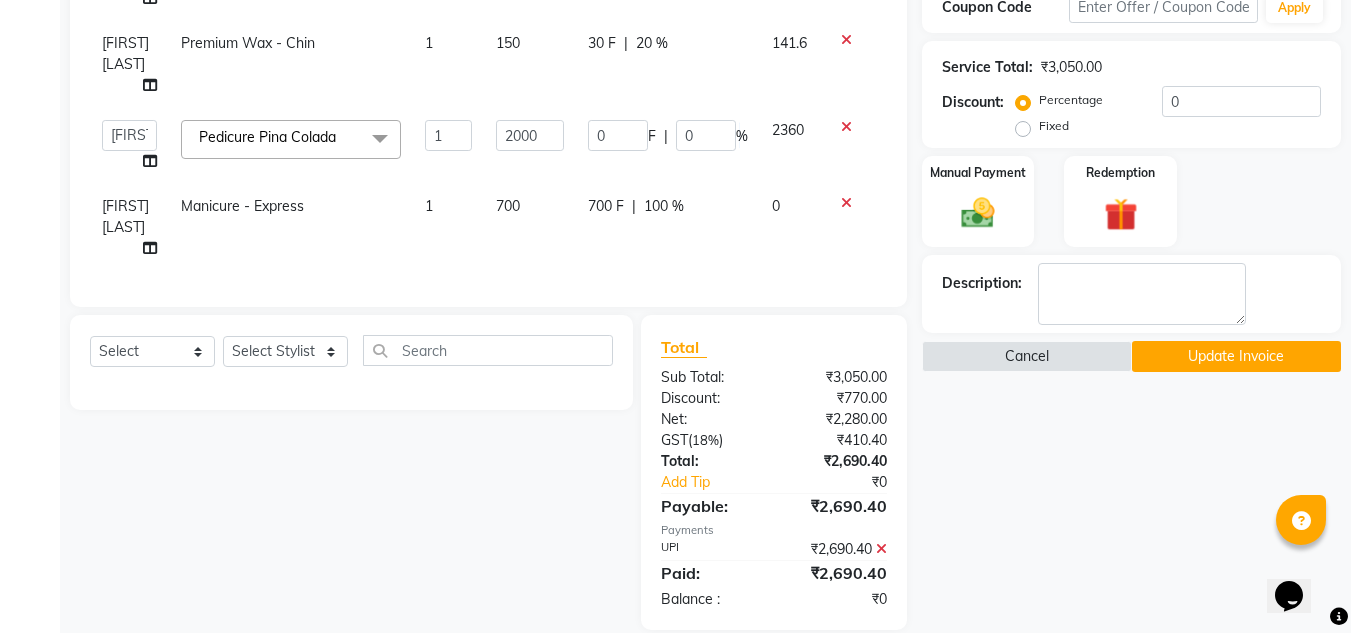 scroll, scrollTop: 365, scrollLeft: 0, axis: vertical 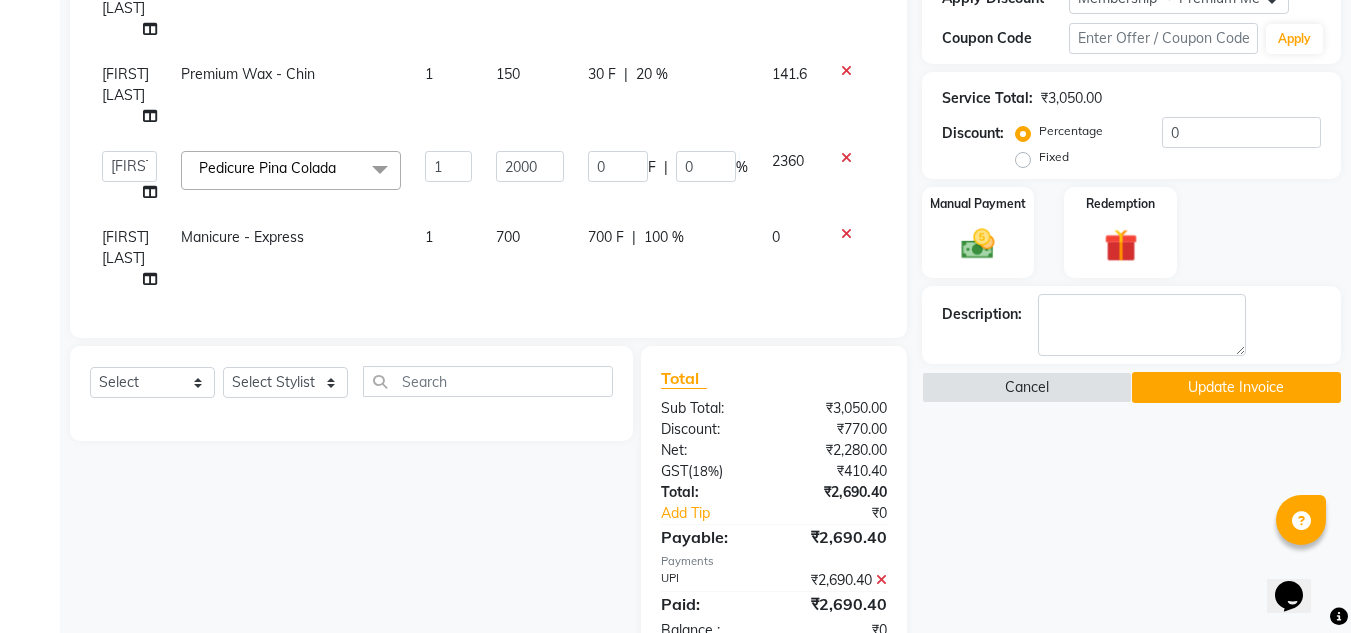 click on "Name: [FIRST] [LAST] Membership: end on 11-04-2026 Total Visits: 13 Card on file: 0 Last Visit: 04-08-2025 Points: 0 Apply Discount Select Membership → Premium Membership Coupon Code Apply Service Total: ₹3,050.00 Discount: Percentage Fixed 0 Manual Payment Redemption Description: Cancel Update Invoice" 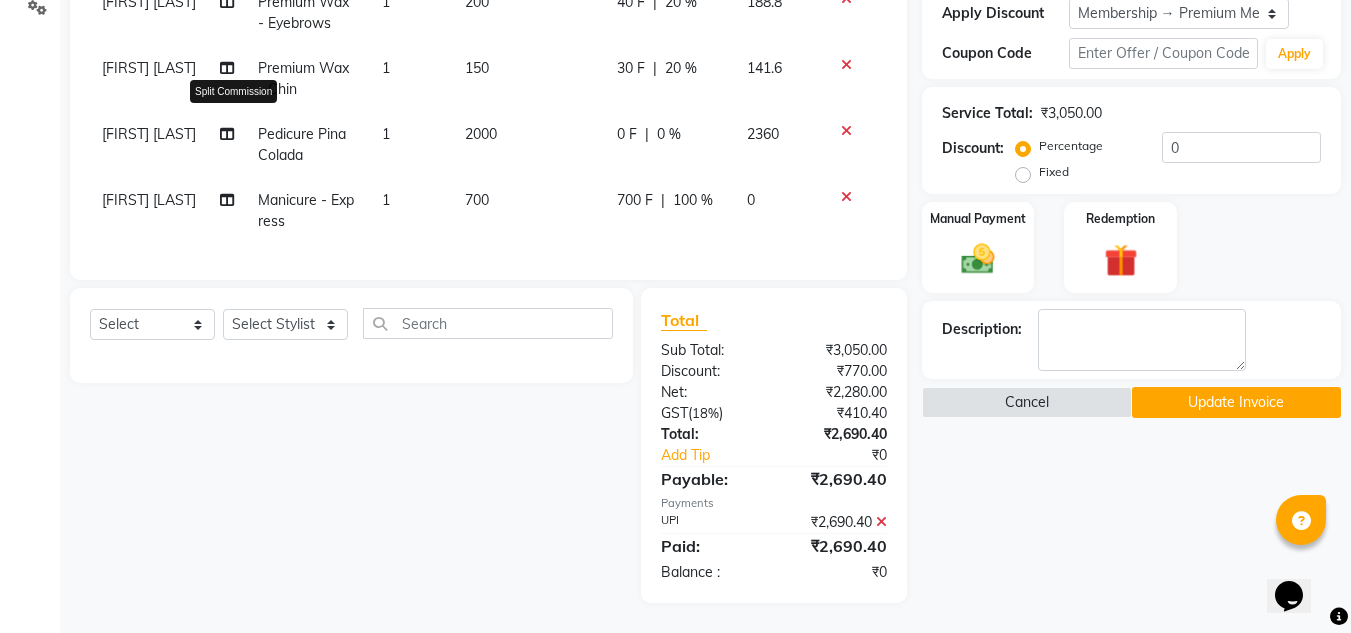 click 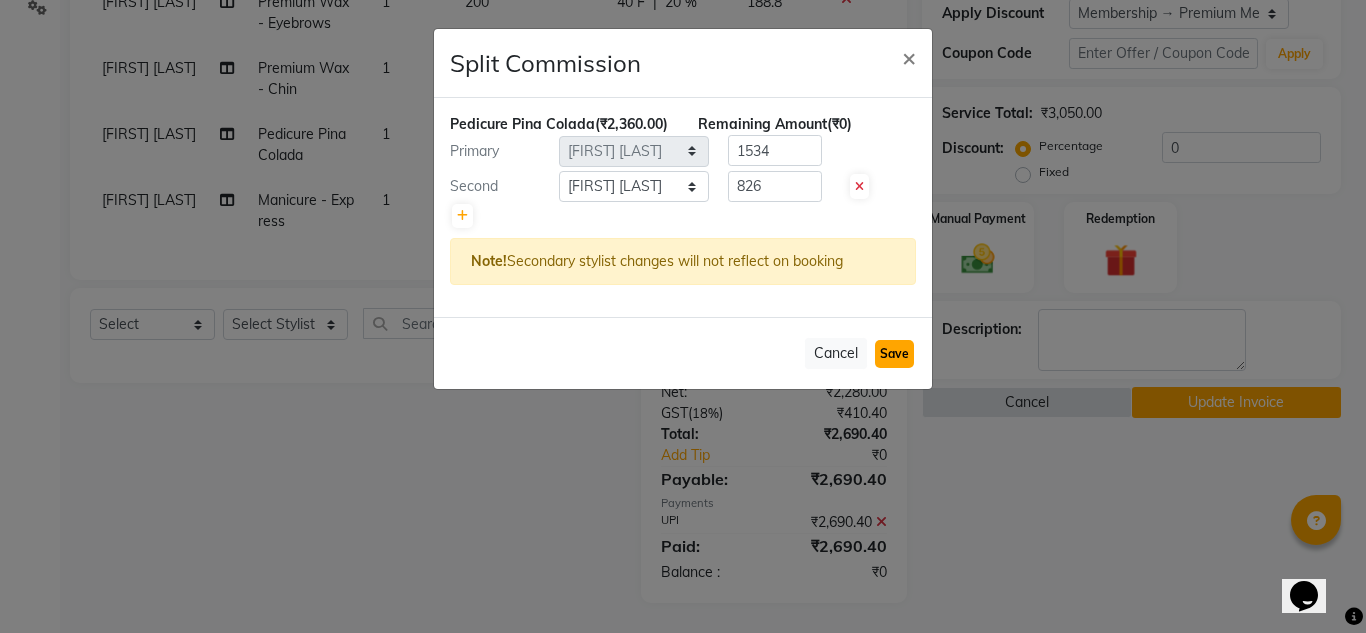 click on "Save" 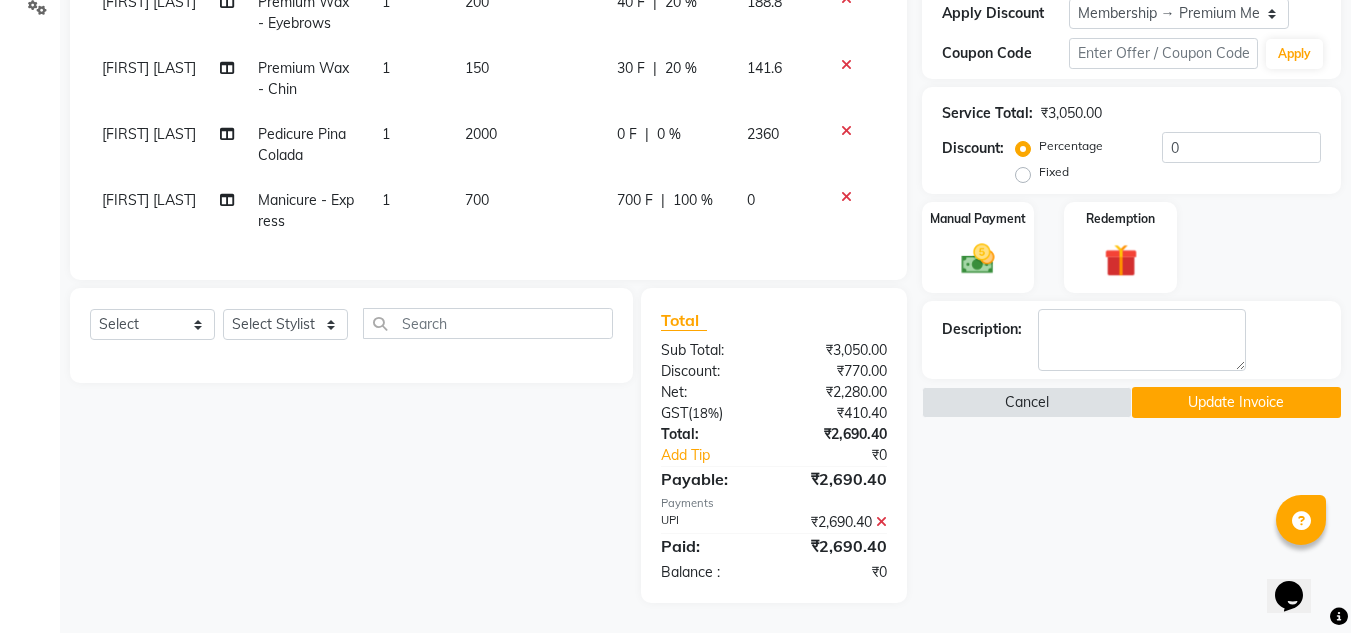 click on "Update Invoice" 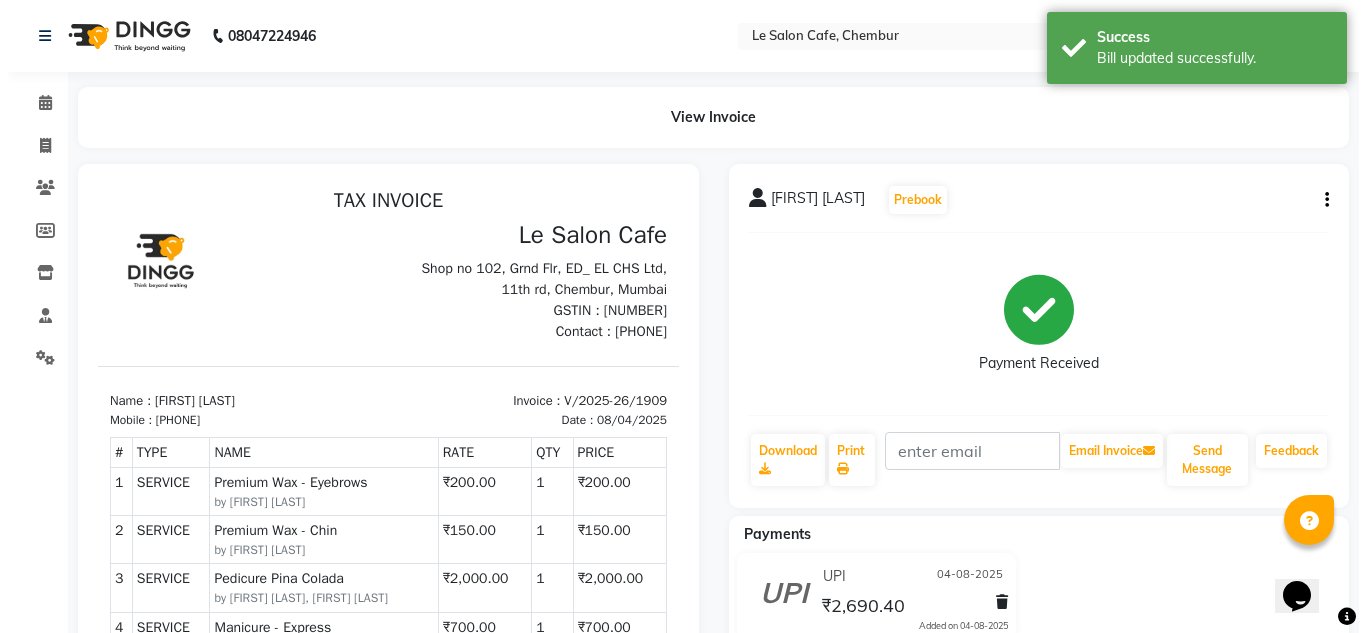 scroll, scrollTop: 0, scrollLeft: 0, axis: both 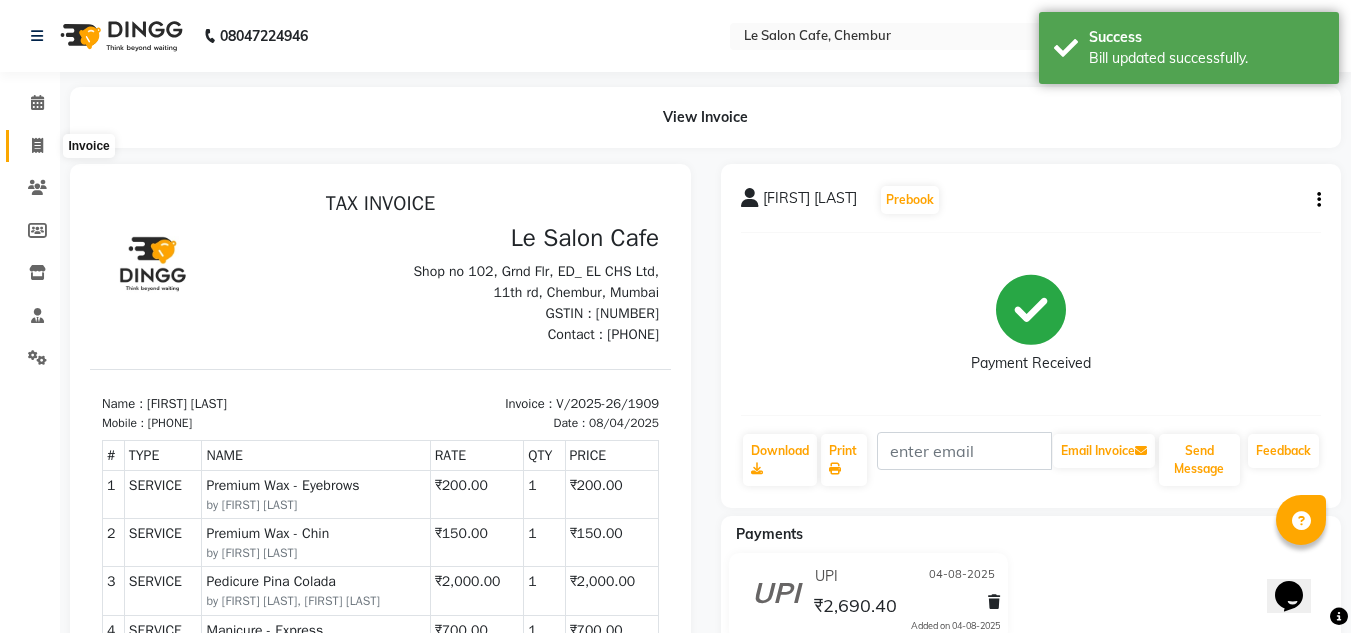 drag, startPoint x: 38, startPoint y: 142, endPoint x: 22, endPoint y: 156, distance: 21.260292 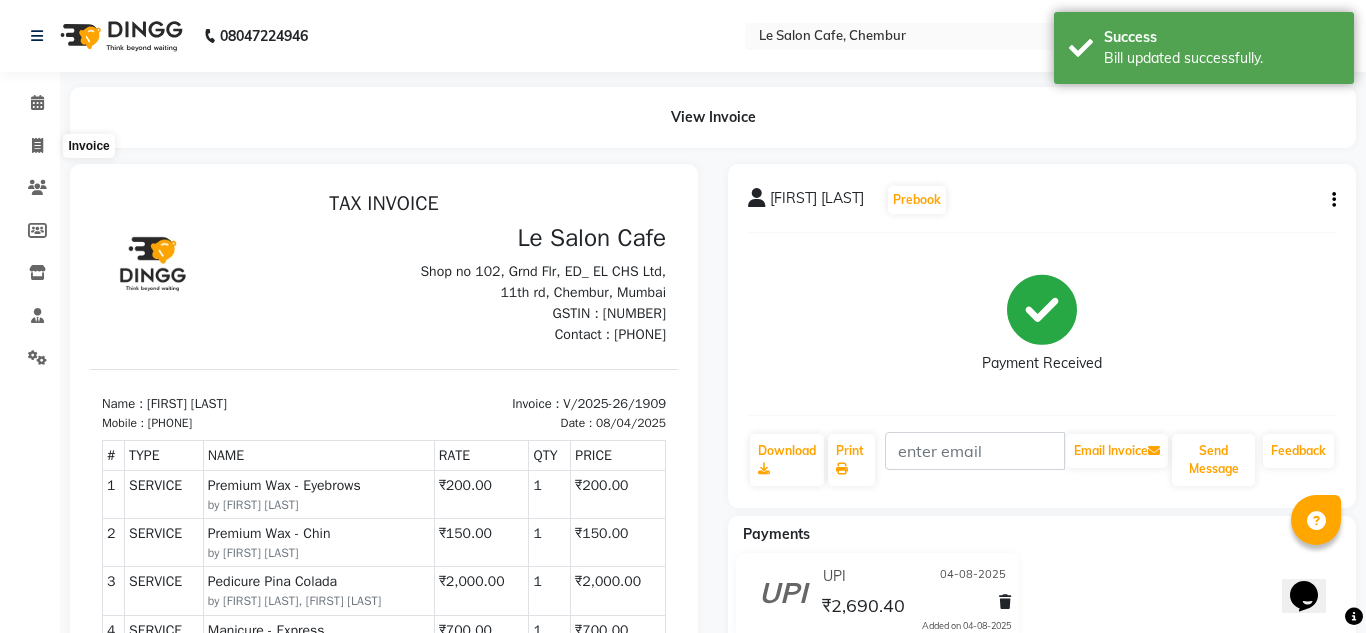 select on "service" 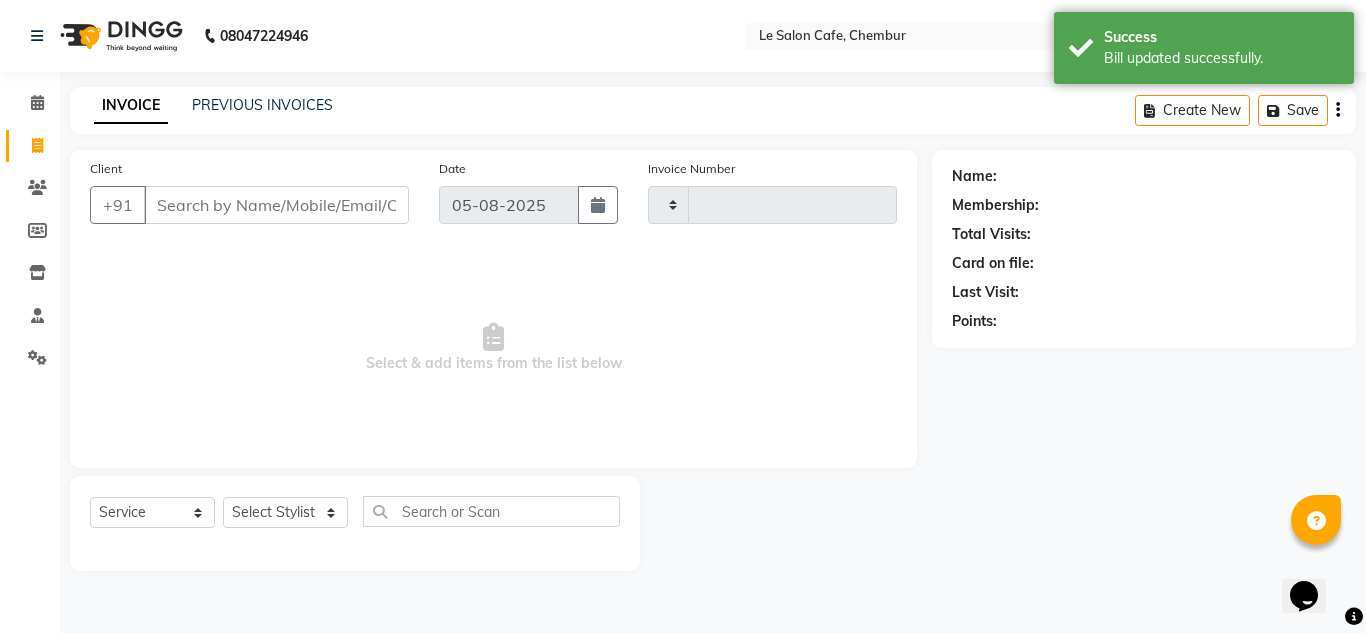 type on "1919" 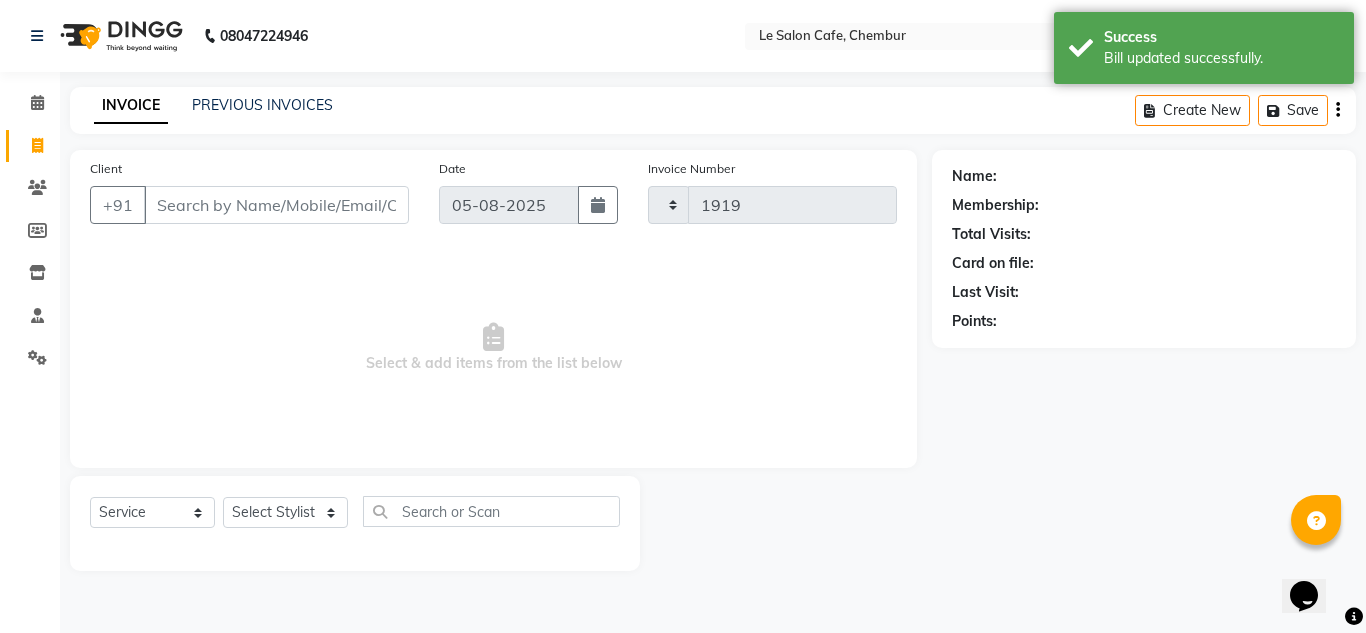 select on "594" 